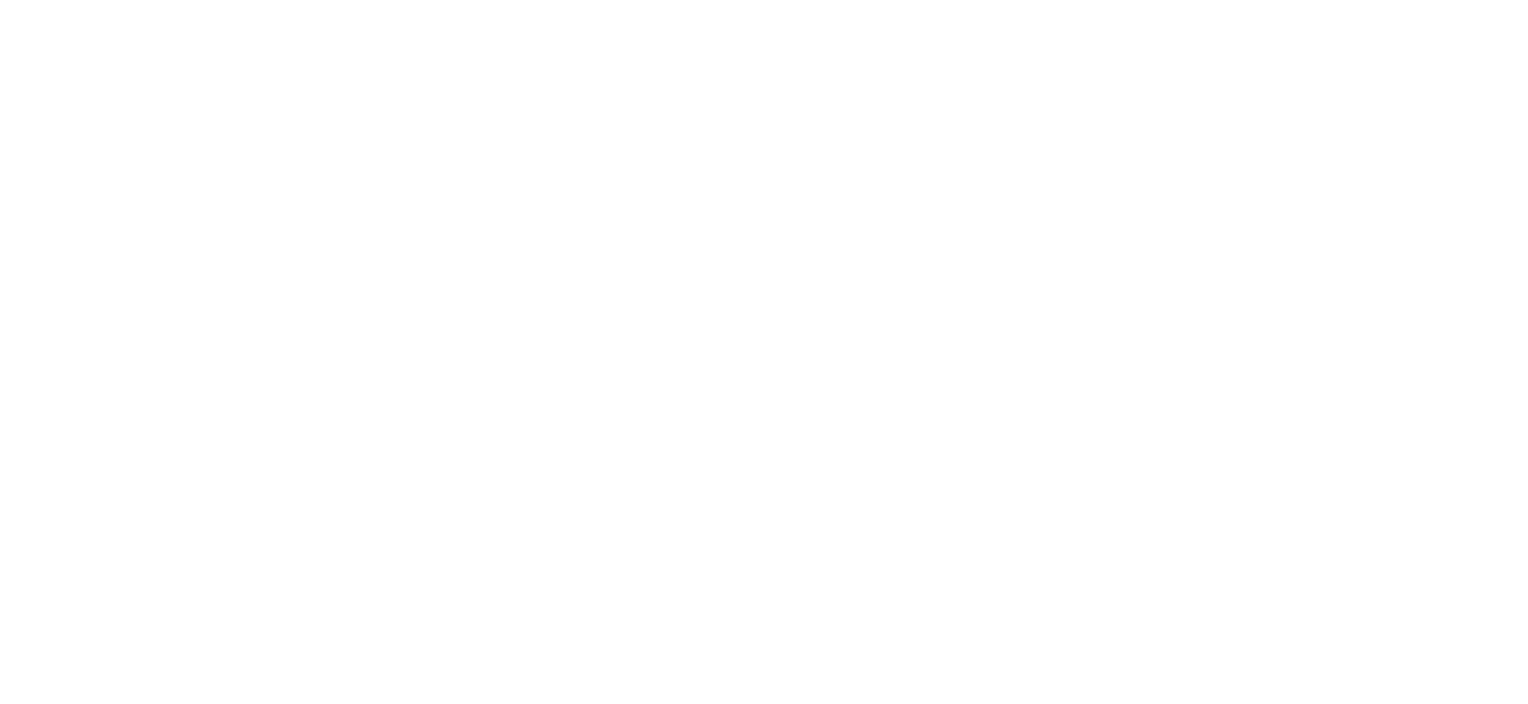 scroll, scrollTop: 0, scrollLeft: 0, axis: both 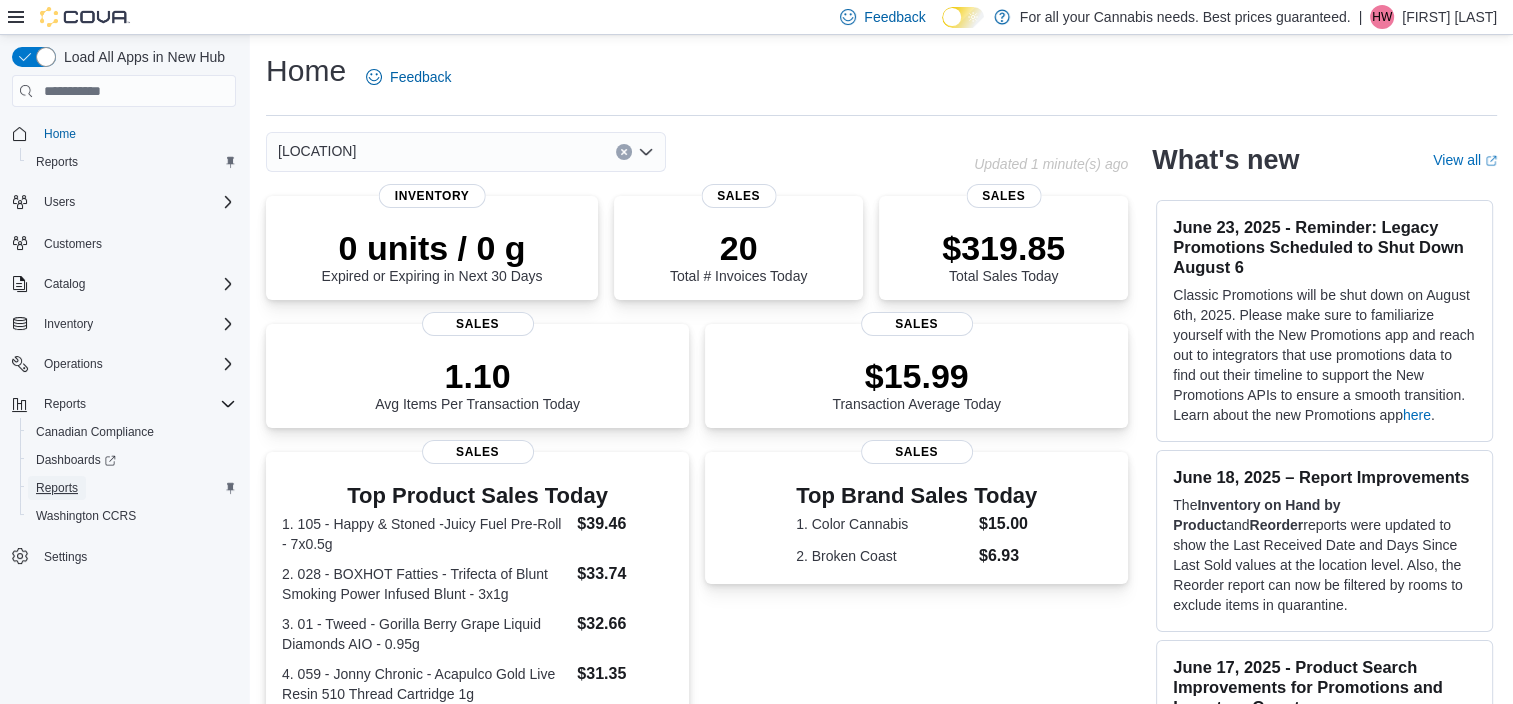 click on "Reports" at bounding box center (57, 162) 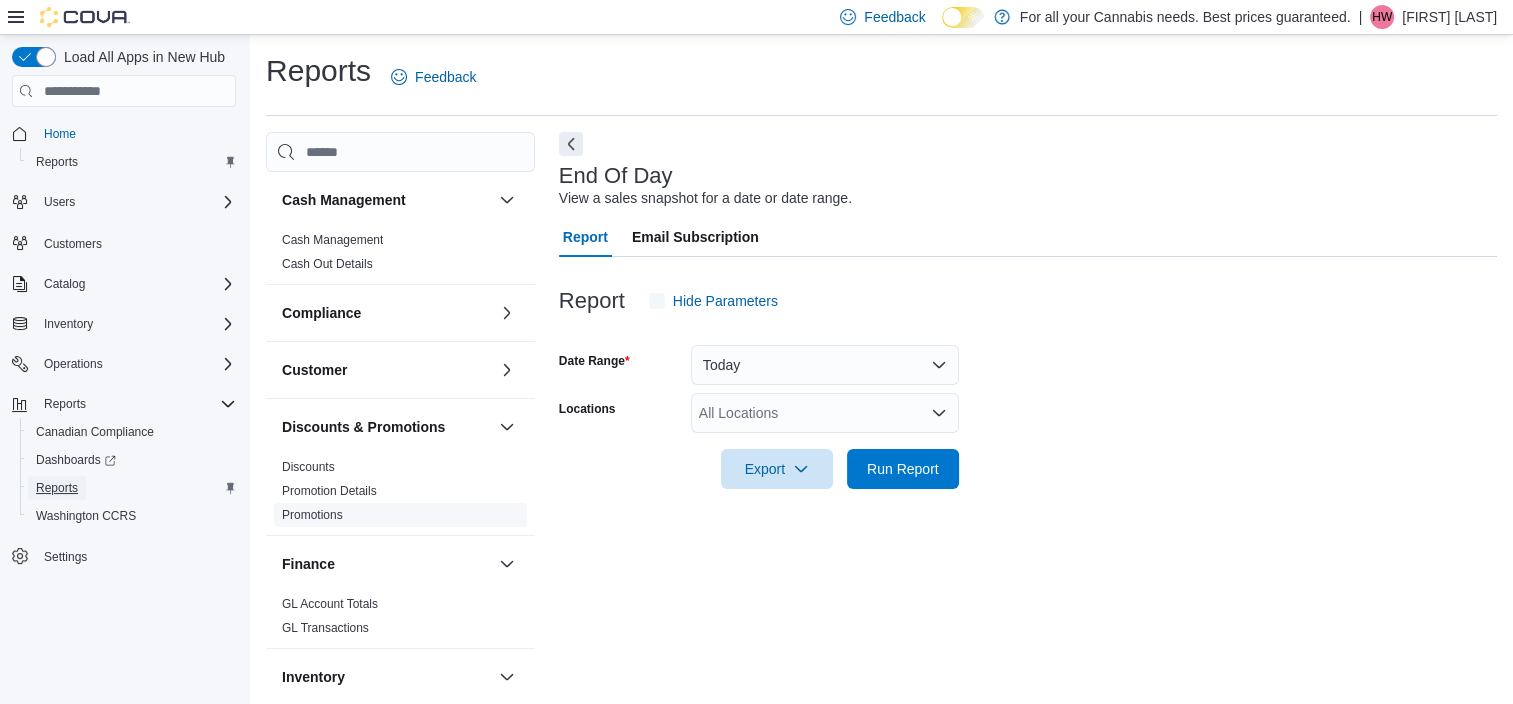 scroll, scrollTop: 12, scrollLeft: 0, axis: vertical 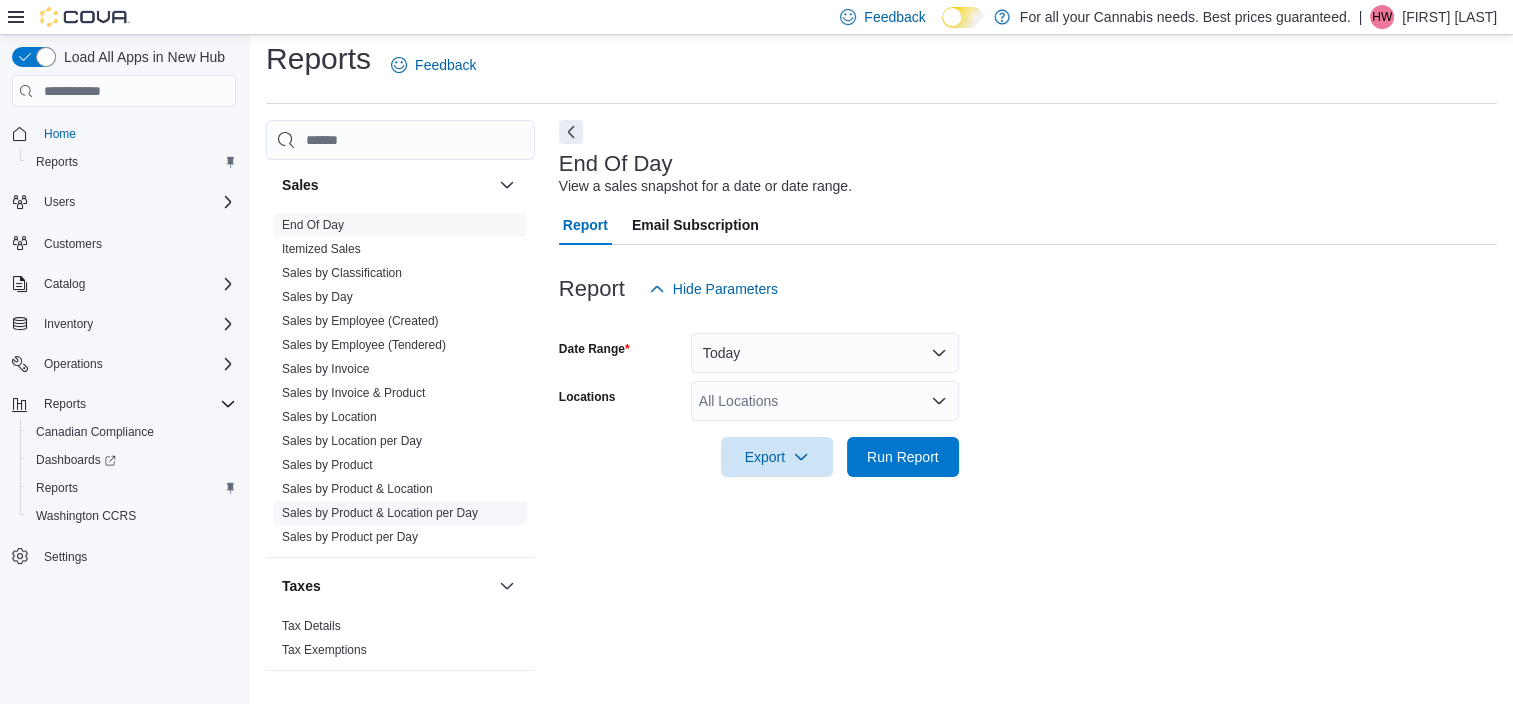 click on "Sales by Product & Location per Day" at bounding box center (380, 513) 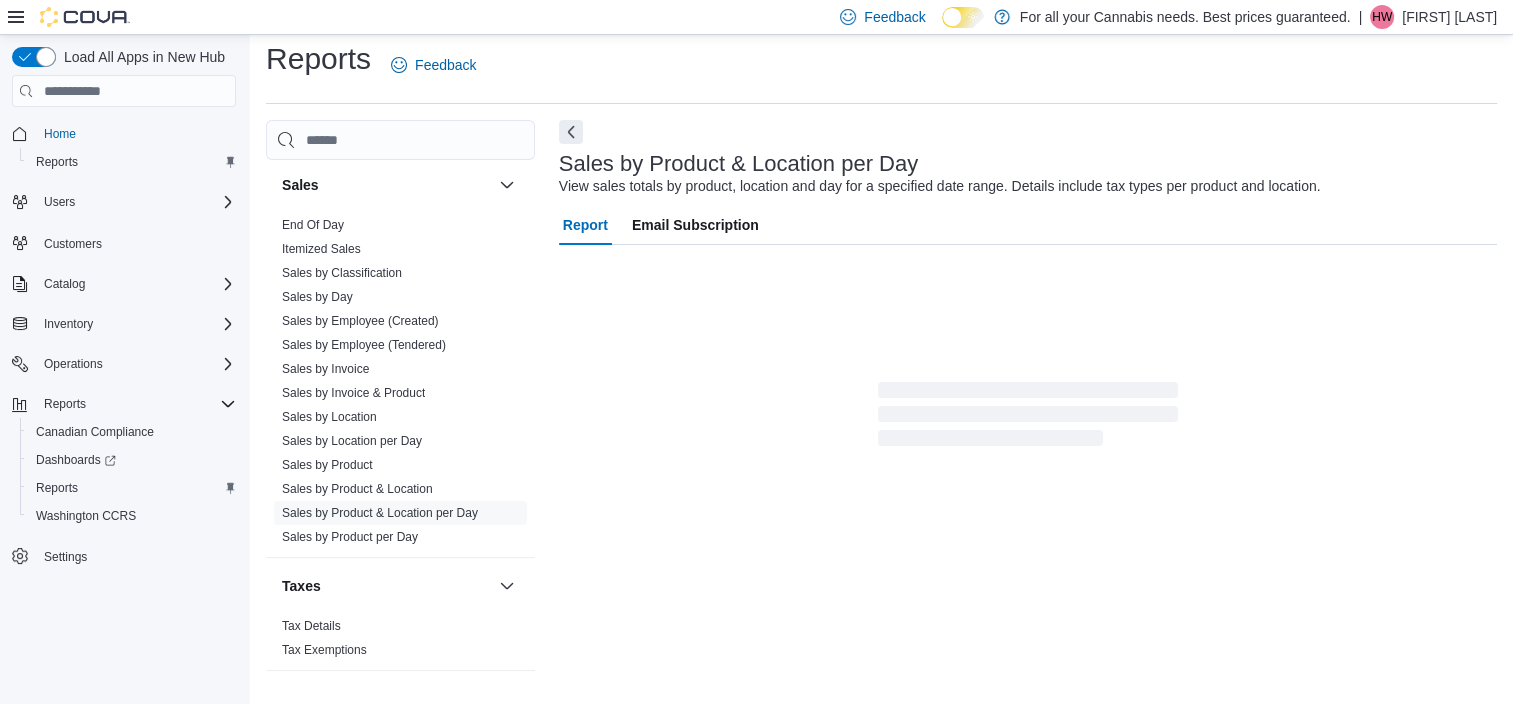 scroll, scrollTop: 46, scrollLeft: 0, axis: vertical 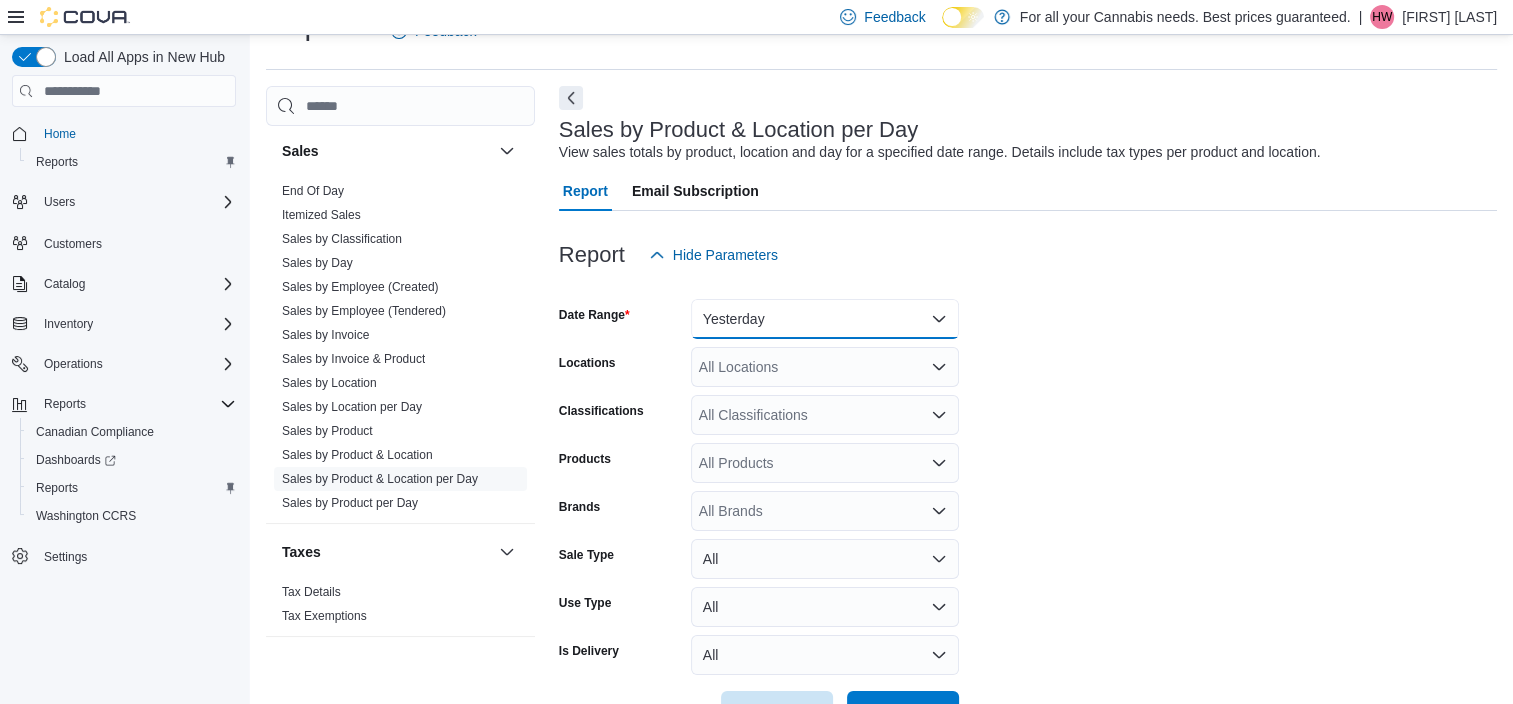 click on "Yesterday" at bounding box center [825, 319] 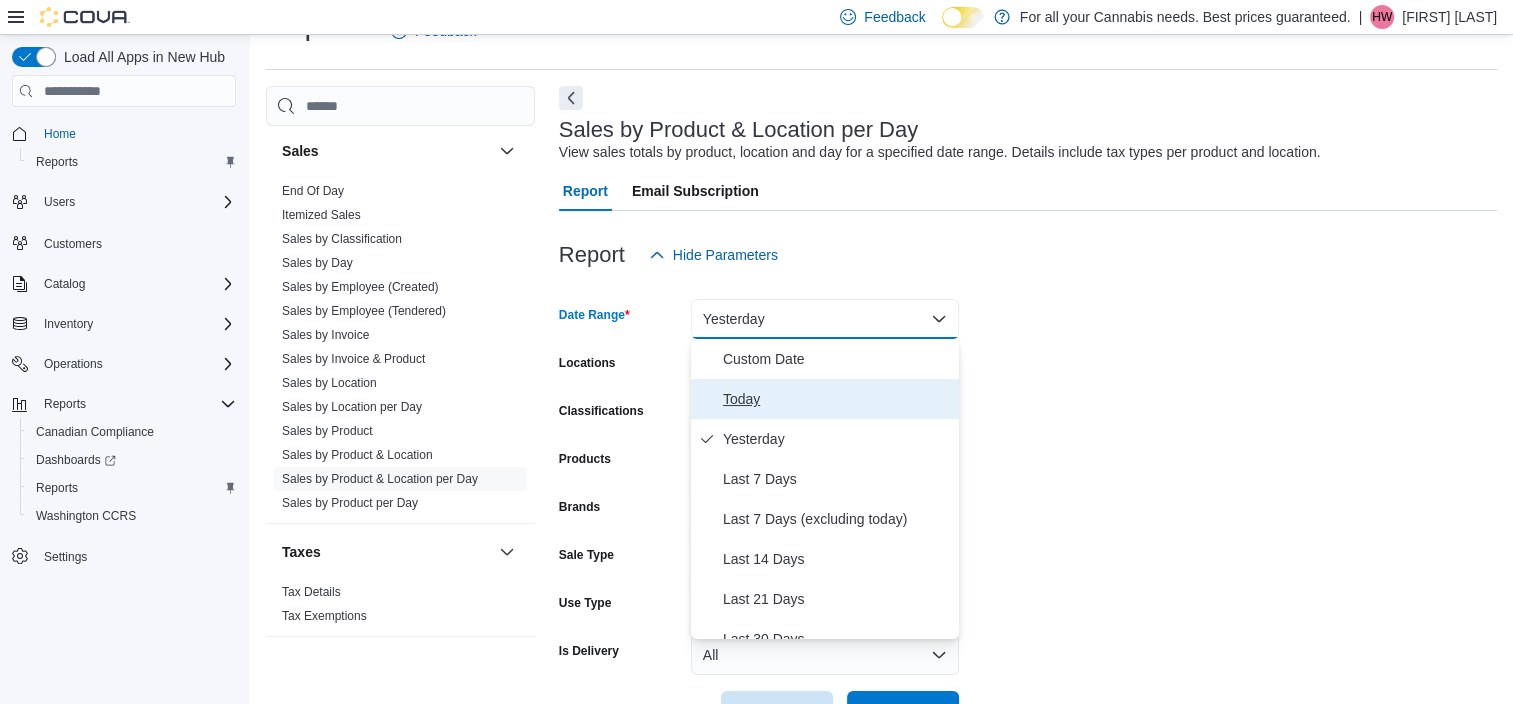 click on "Today" at bounding box center (837, 399) 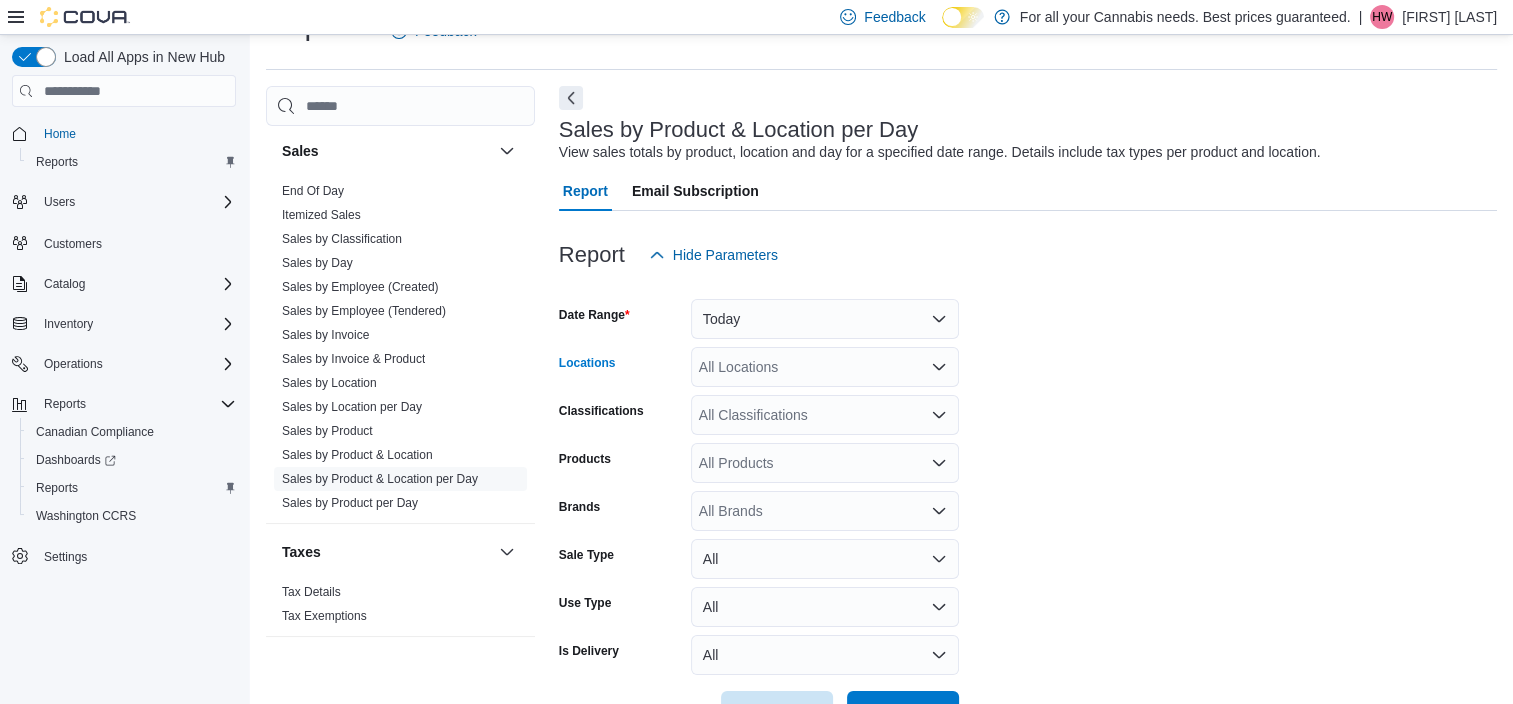 click on "All Locations" at bounding box center (825, 367) 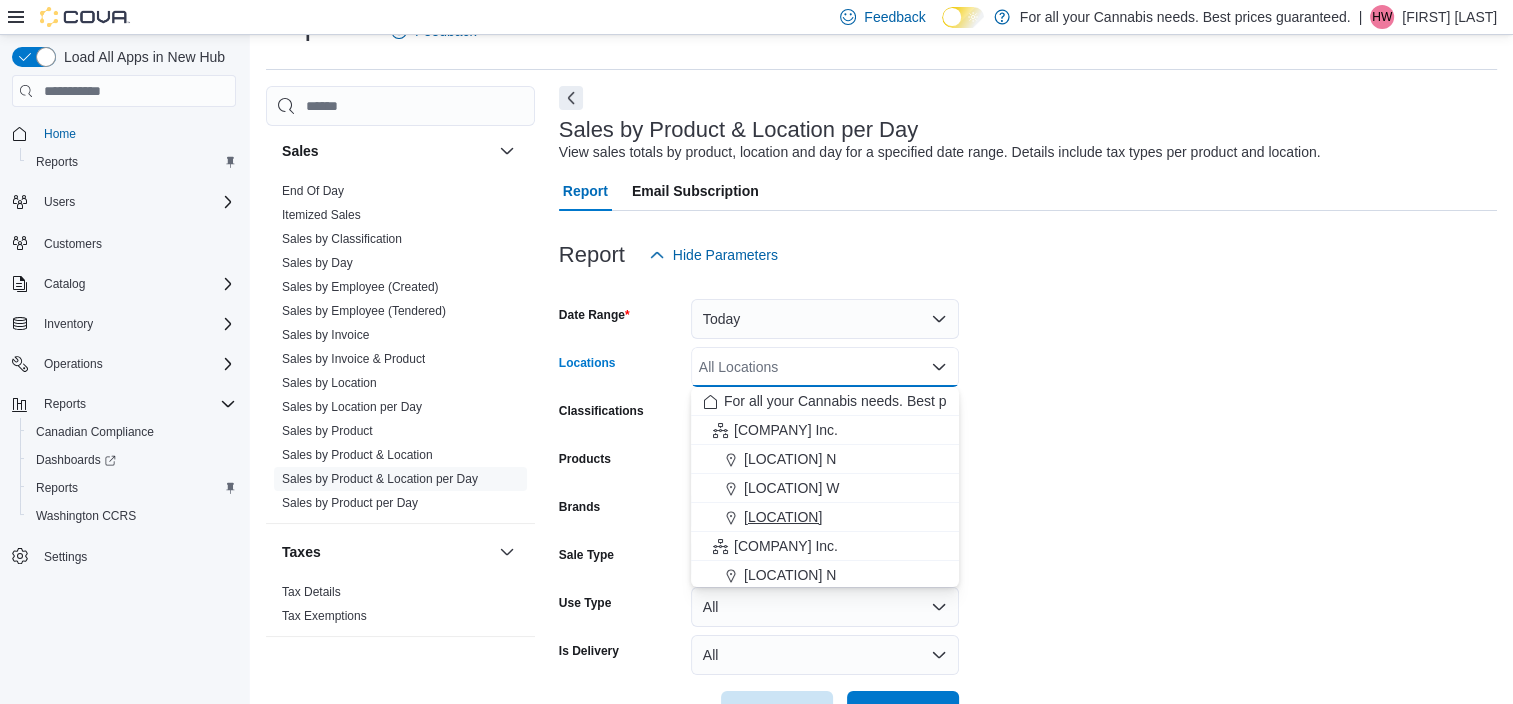 click on "[LOCATION]" at bounding box center [783, 517] 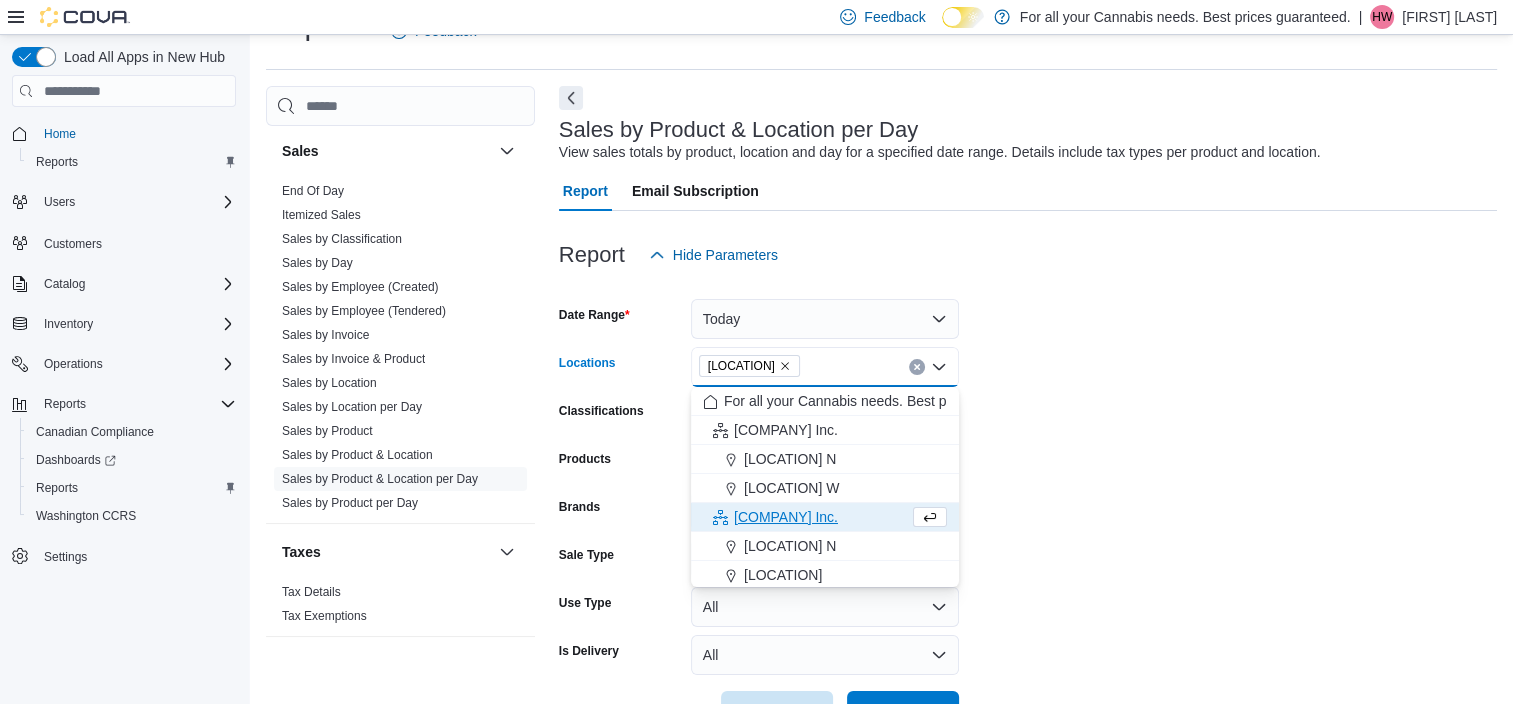 click on "Date Range Today Locations [LOCATION] Combo box. Selected. [LOCATION]. Press Backspace to delete [LOCATION]. Combo box input. All Locations. Type some text or, to display a list of choices, press Down Arrow. To exit the list of choices, press Escape. Classifications All Classifications Products All Products Brands All Brands Sale Type All Use Type All Is Delivery All Export  Run Report" at bounding box center (1028, 503) 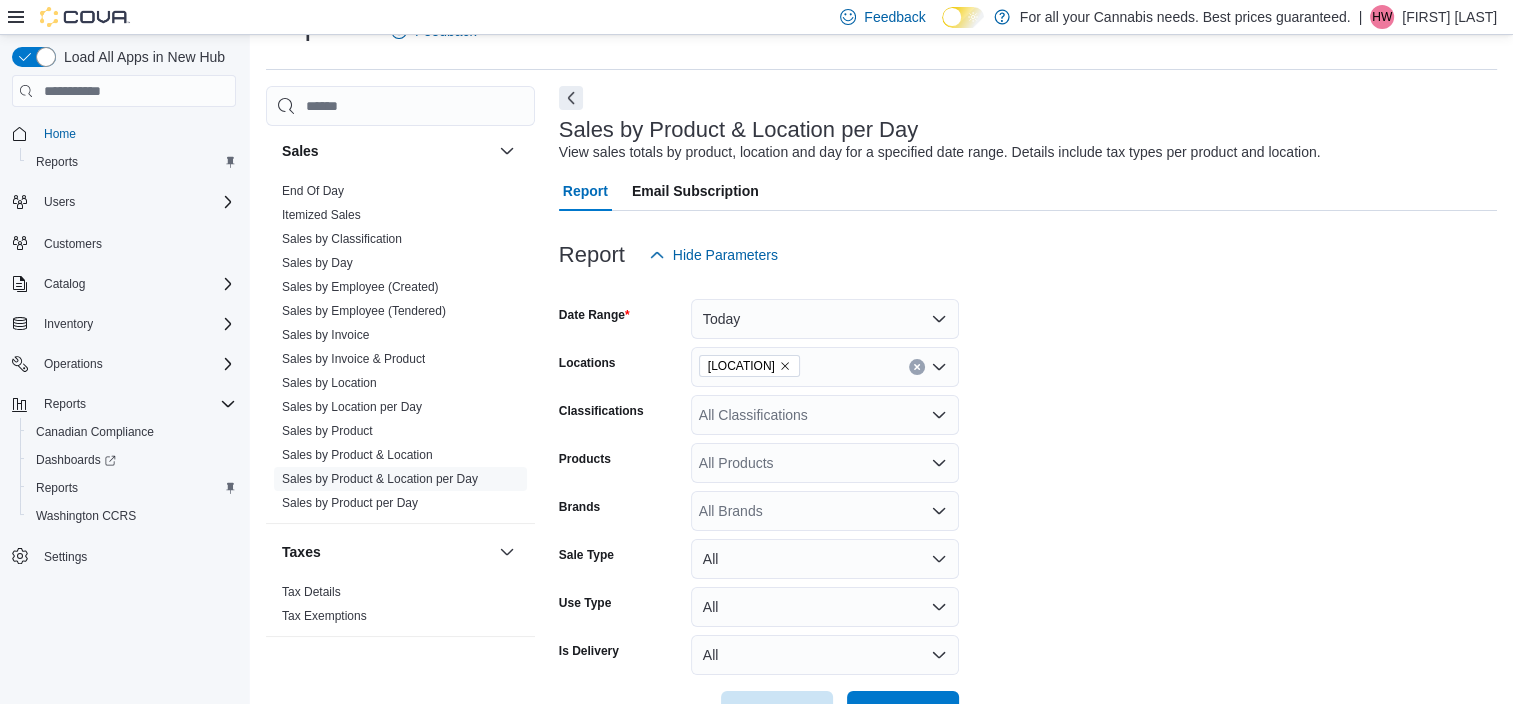 scroll, scrollTop: 113, scrollLeft: 0, axis: vertical 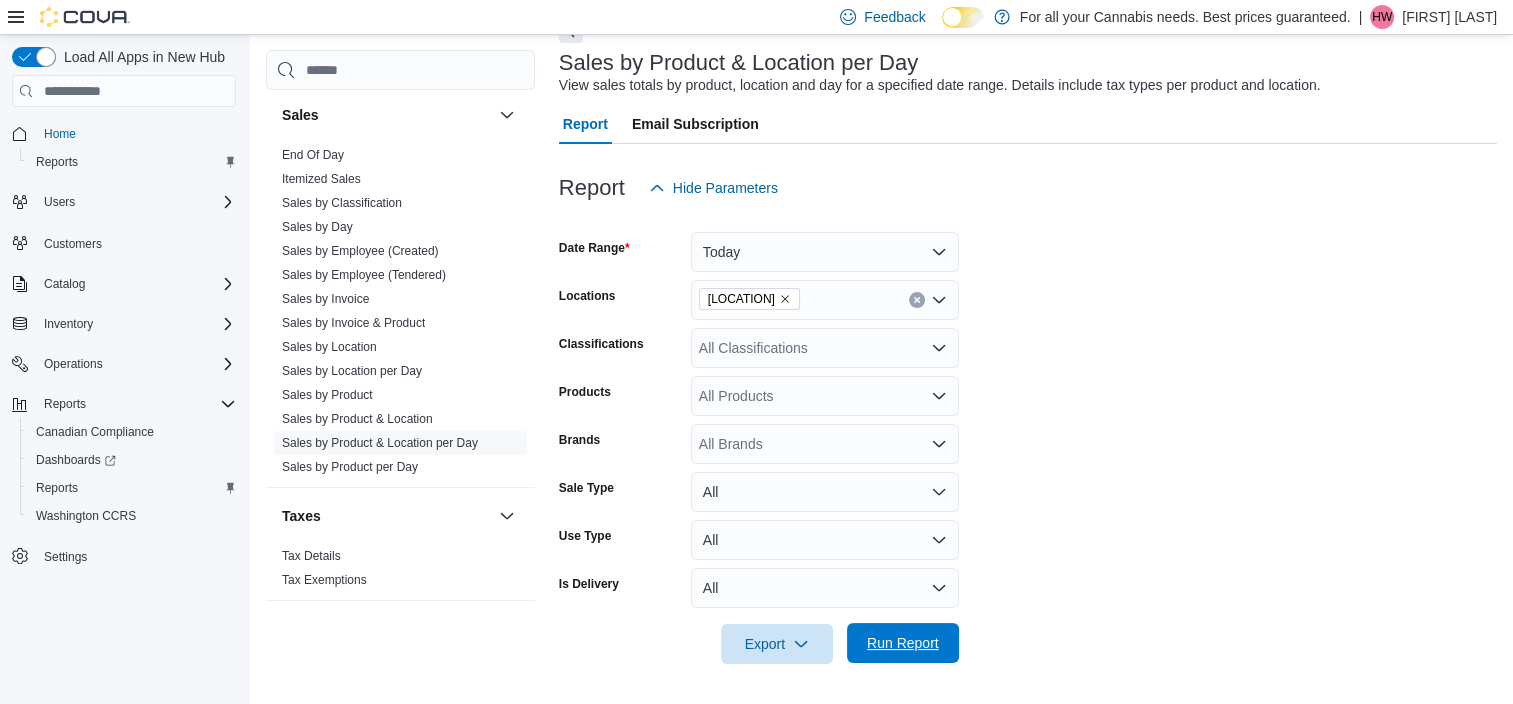 click on "Run Report" at bounding box center (903, 643) 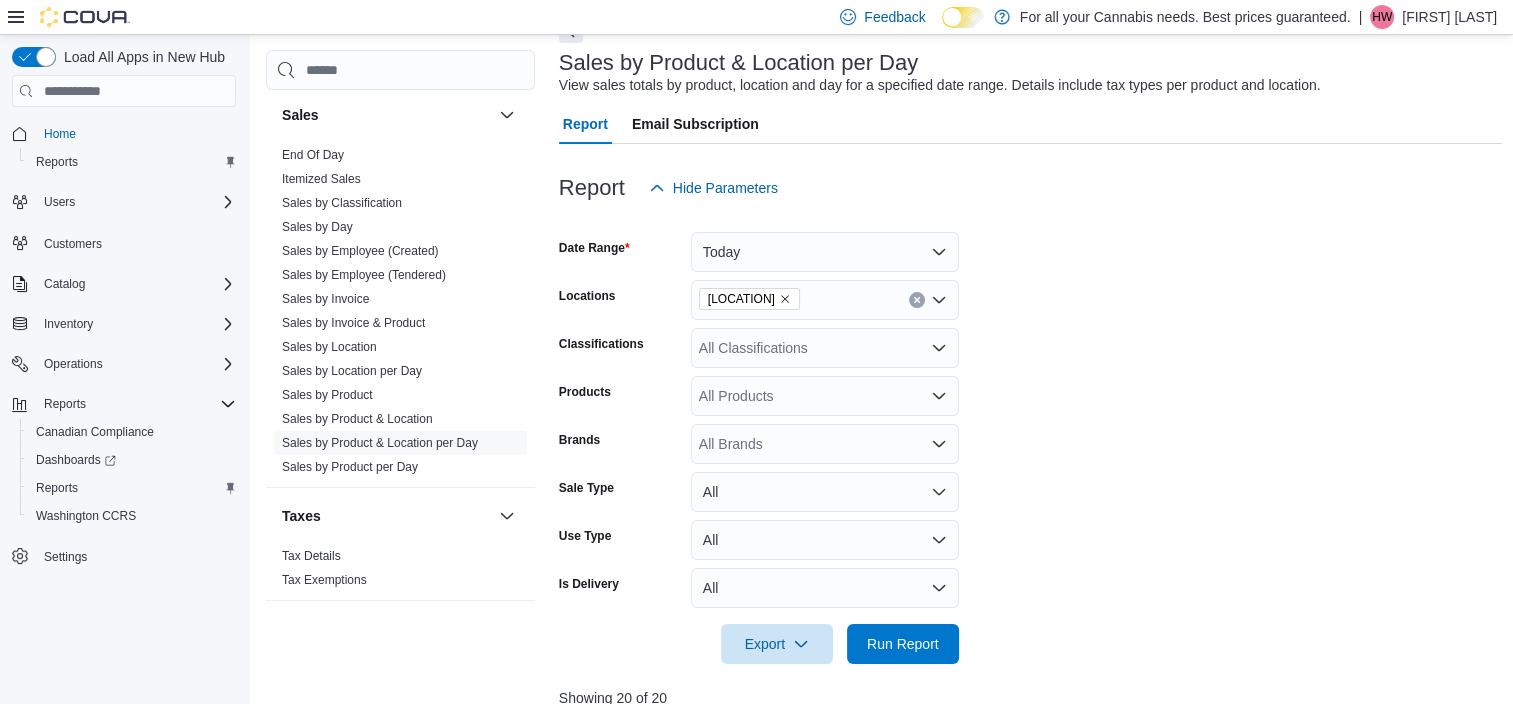 scroll, scrollTop: 493, scrollLeft: 0, axis: vertical 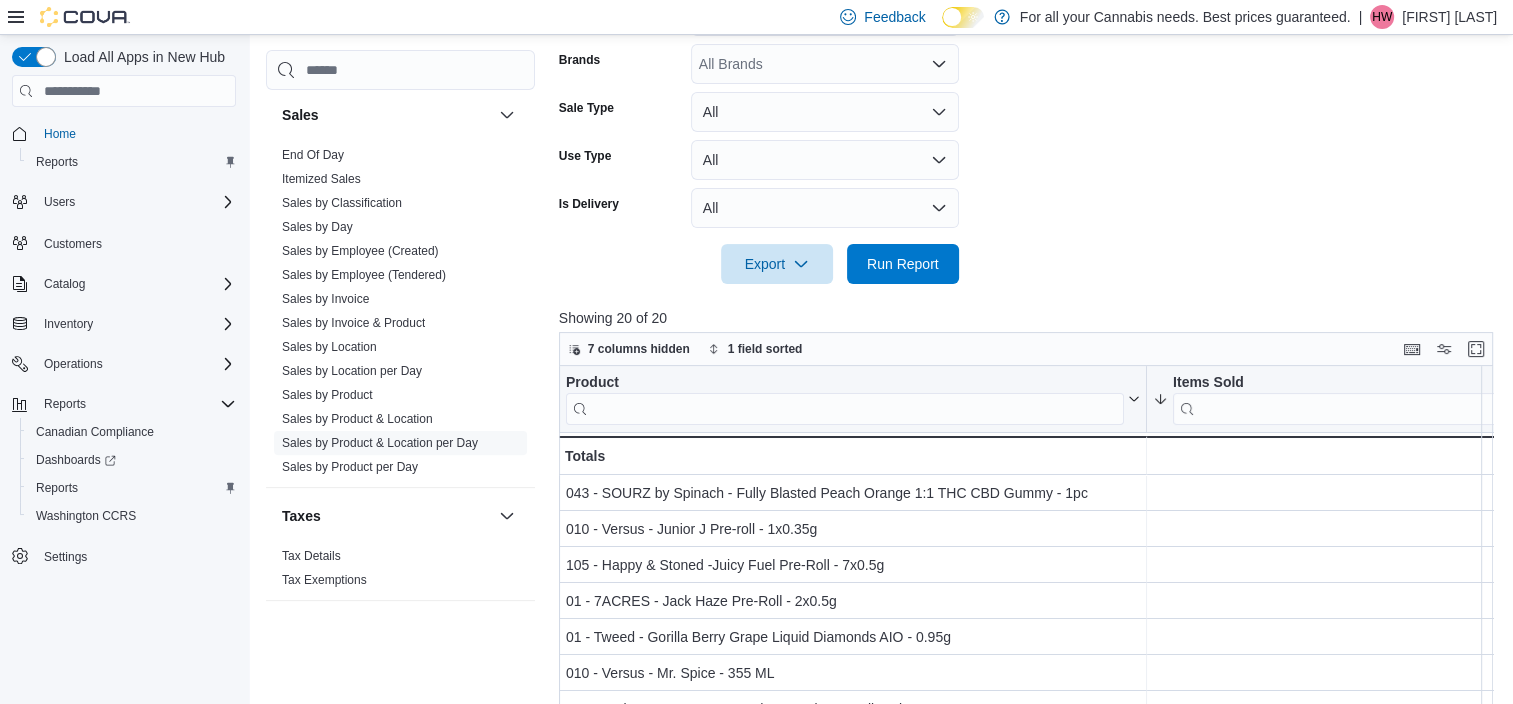 click on "Date Range Today Locations [LOCATION] Macdonell Classifications All Classifications Products All Products Brands All Brands Sale Type All Use Type All Is Delivery All Export  Run Report" at bounding box center [1031, 56] 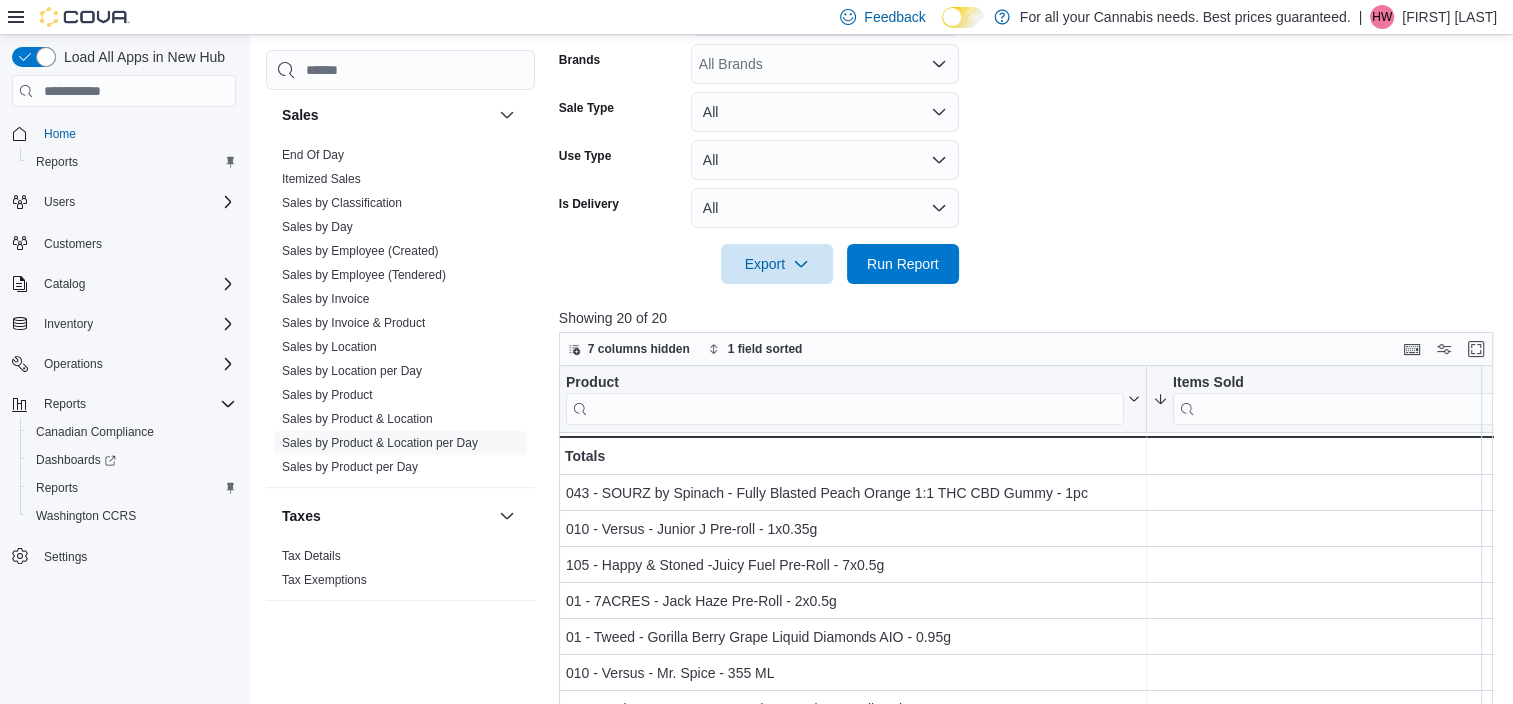 click on "Date Range Today Locations [LOCATION] Macdonell Classifications All Classifications Products All Products Brands All Brands Sale Type All Use Type All Is Delivery All Export  Run Report" at bounding box center [1031, 56] 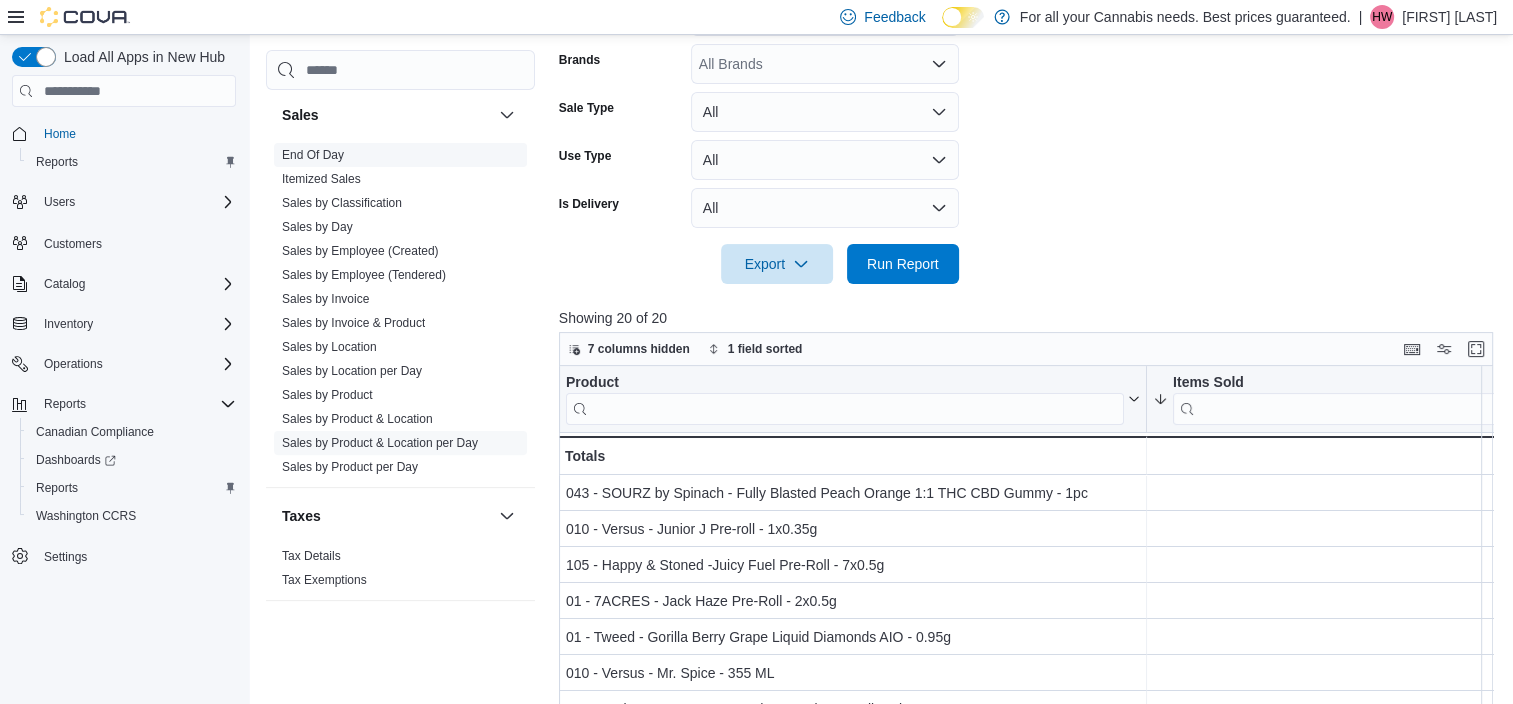 click on "End Of Day" at bounding box center [313, 155] 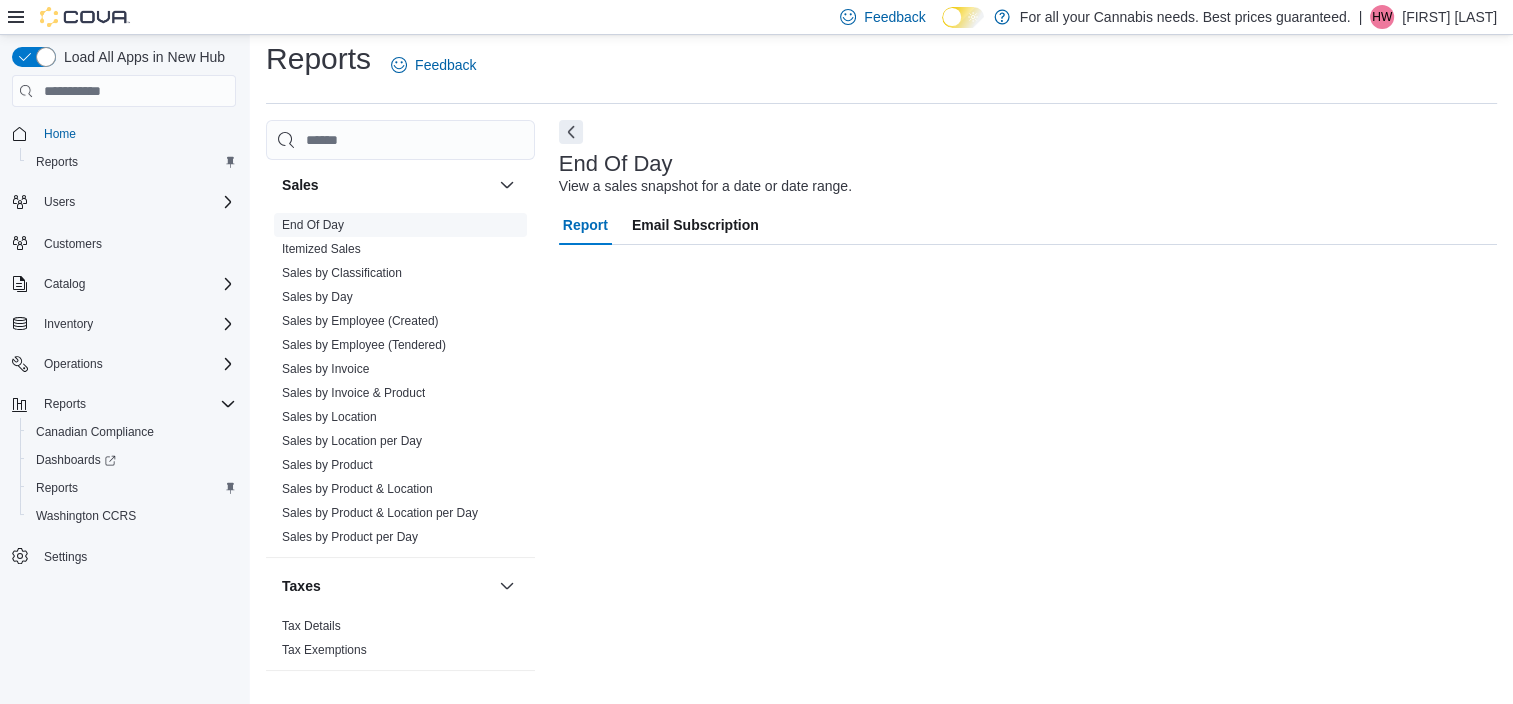 scroll, scrollTop: 12, scrollLeft: 0, axis: vertical 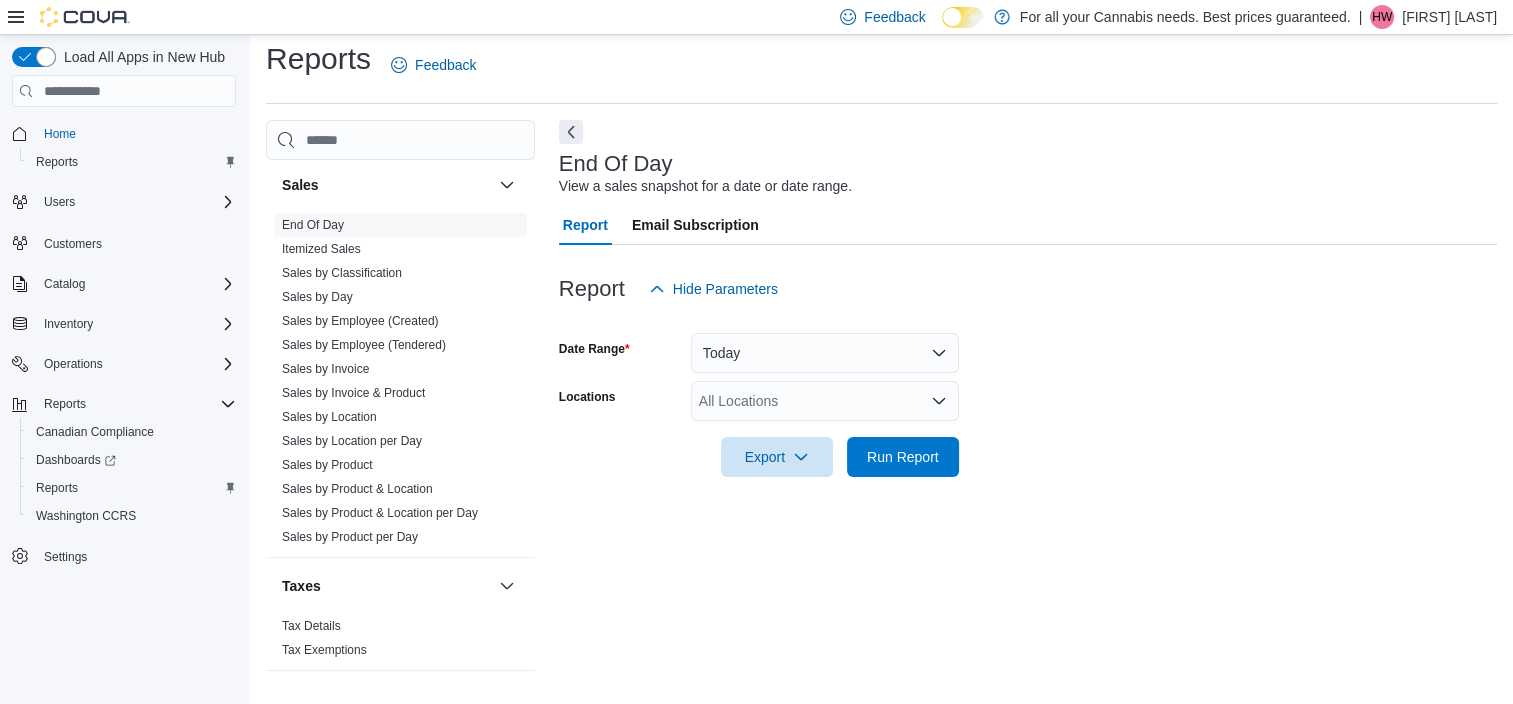 click on "All Locations" at bounding box center (825, 401) 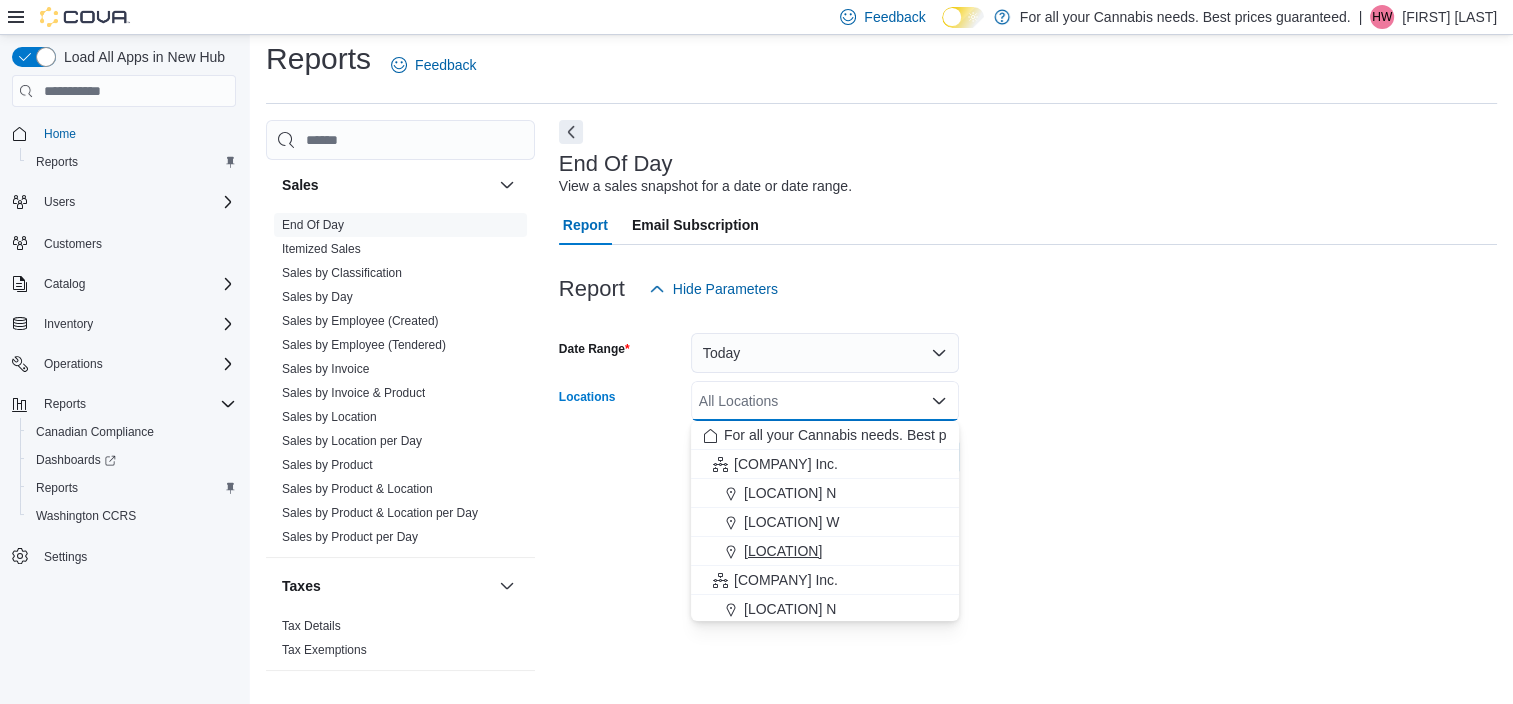 click on "[LOCATION]" at bounding box center (825, 551) 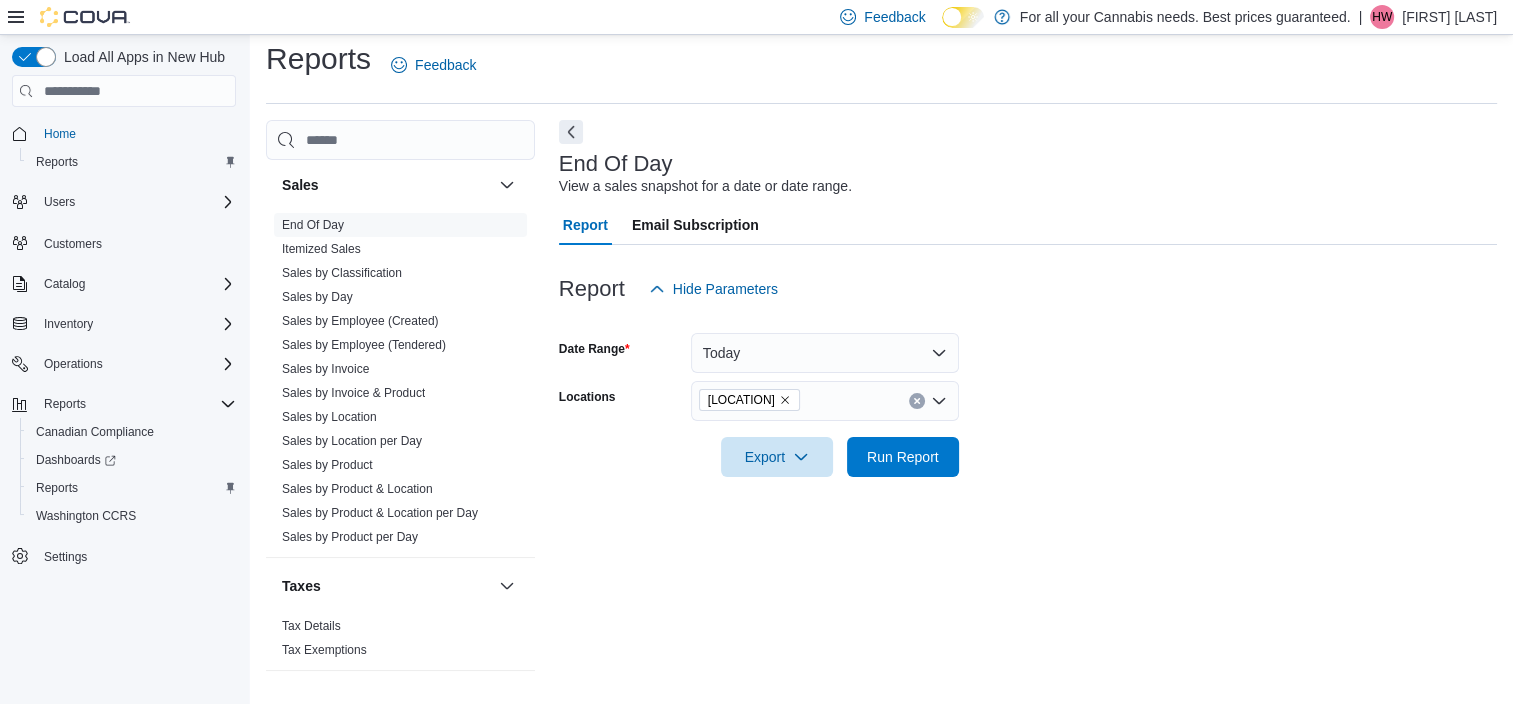 click at bounding box center (1028, 429) 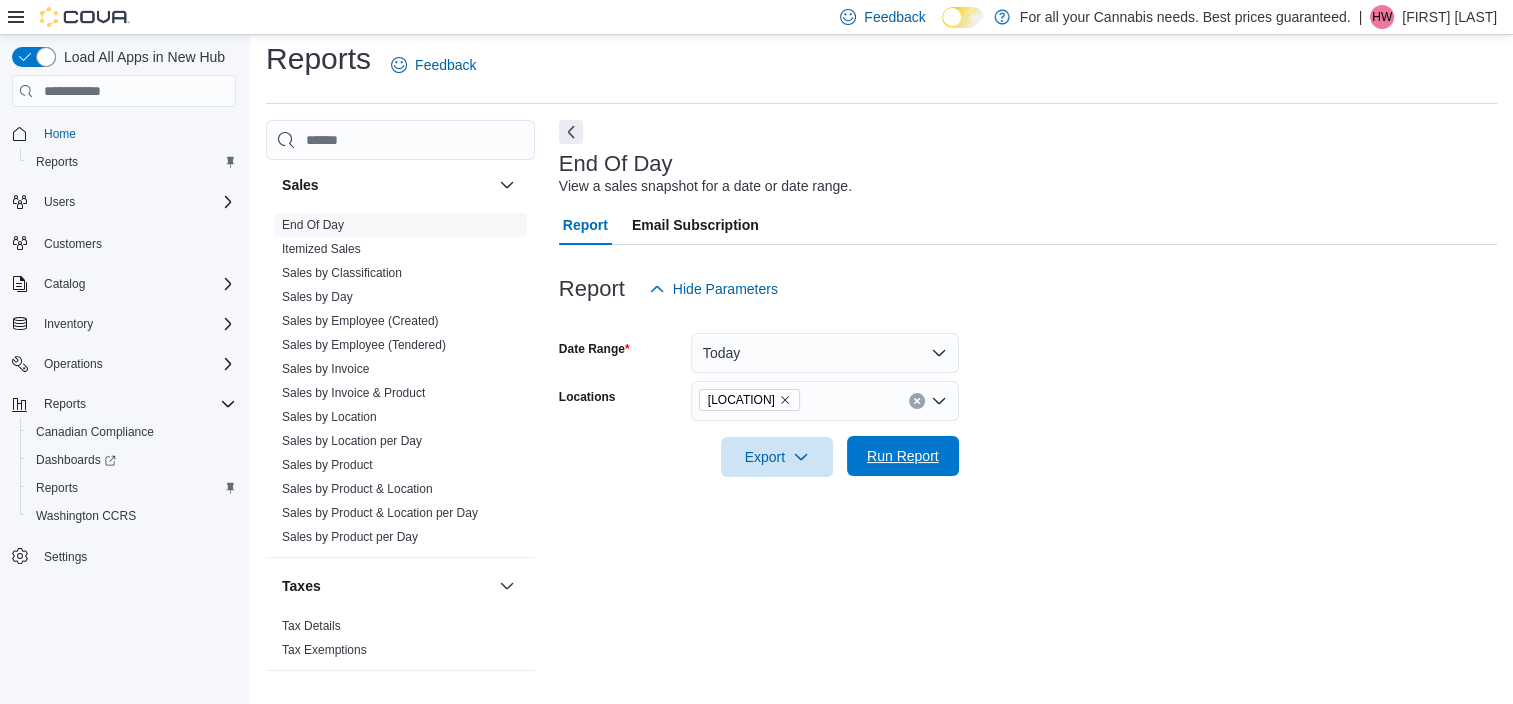 click on "Run Report" at bounding box center (903, 456) 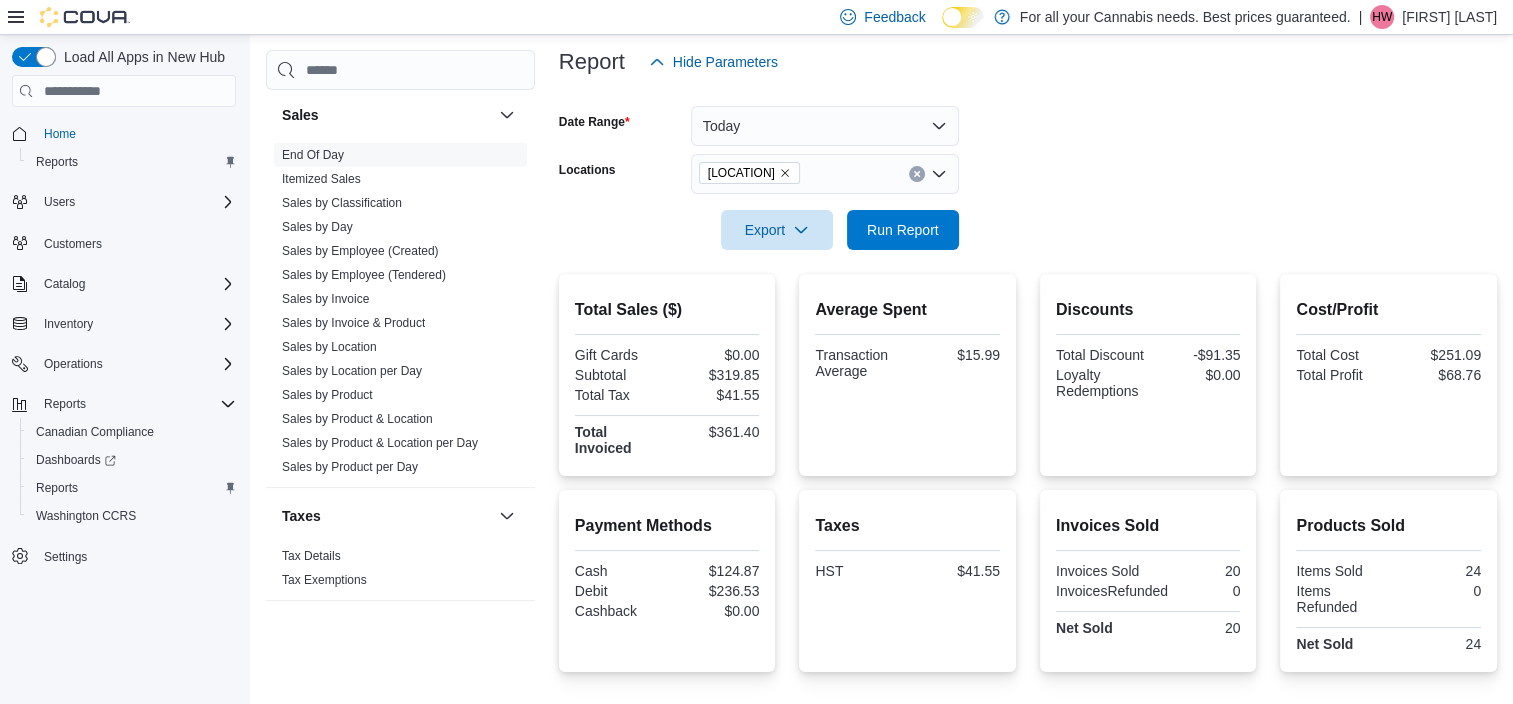 scroll, scrollTop: 240, scrollLeft: 0, axis: vertical 